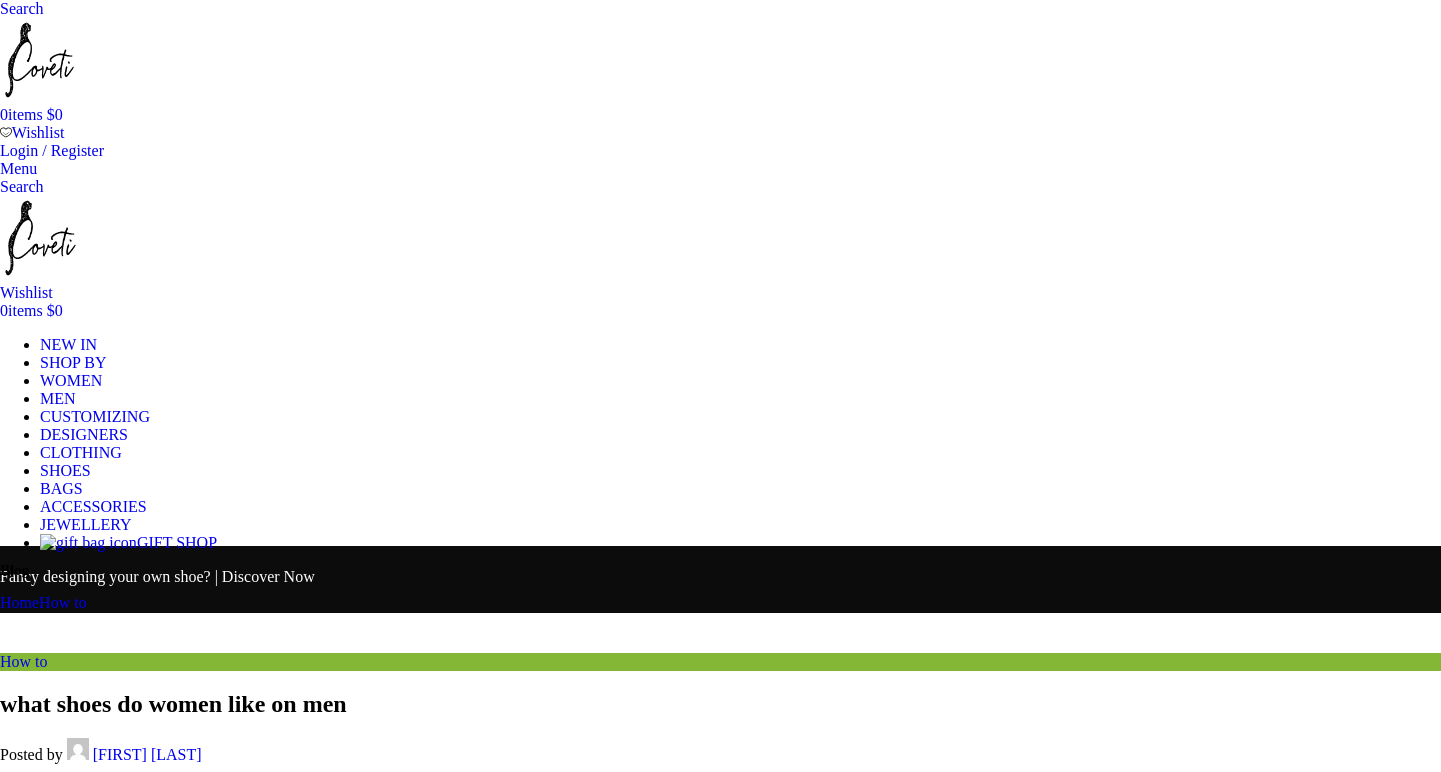 scroll, scrollTop: 443, scrollLeft: 0, axis: vertical 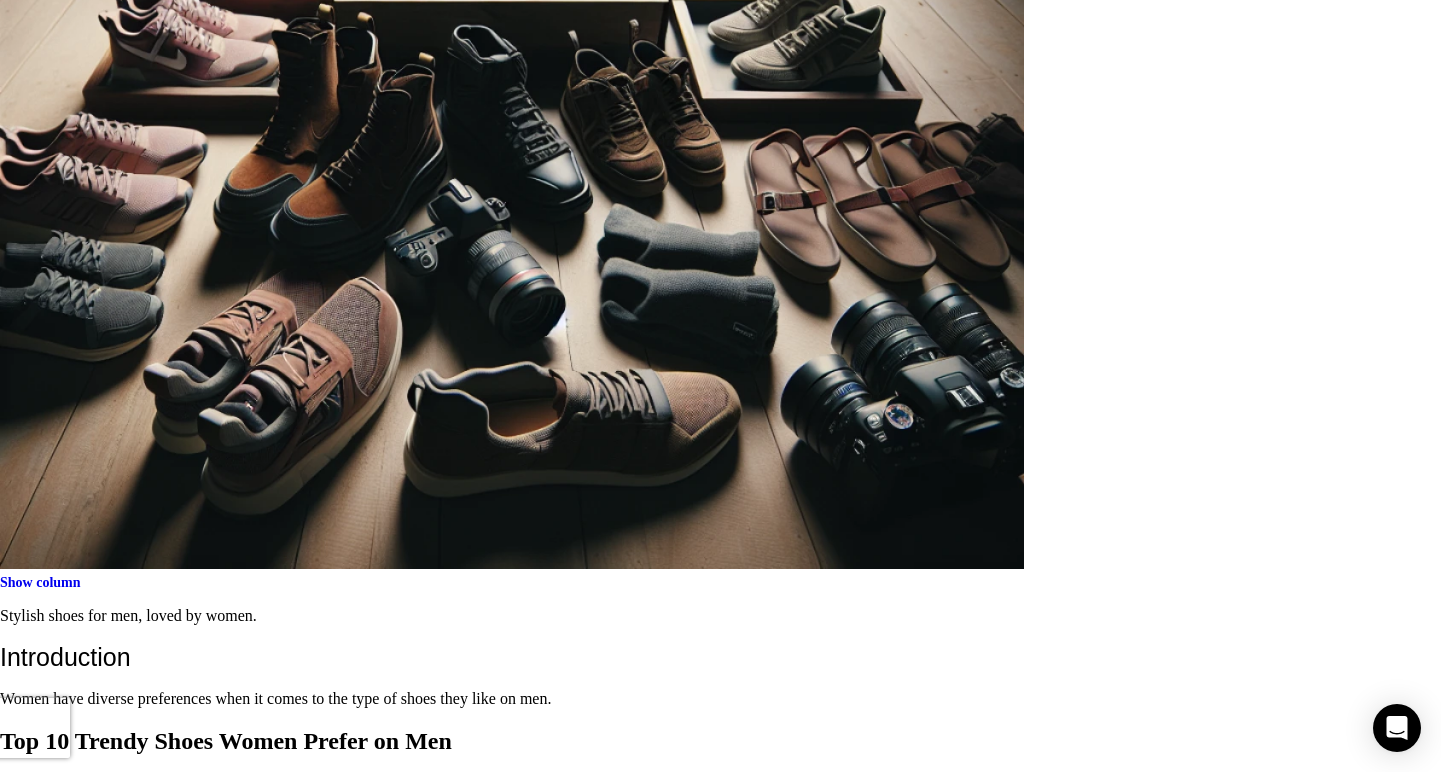 click on "There is something timeless and sophisticated about a man wearing a pair of classic leather dress shoes. Whether it’s a sleek black oxford or a rich brown brogue, these shoes exude confidence and elegance. Women appreciate a man who pays attention to the details, and a well-crafted pair of leather dress shoes is a surefire way to make a good impression." at bounding box center [720, 913] 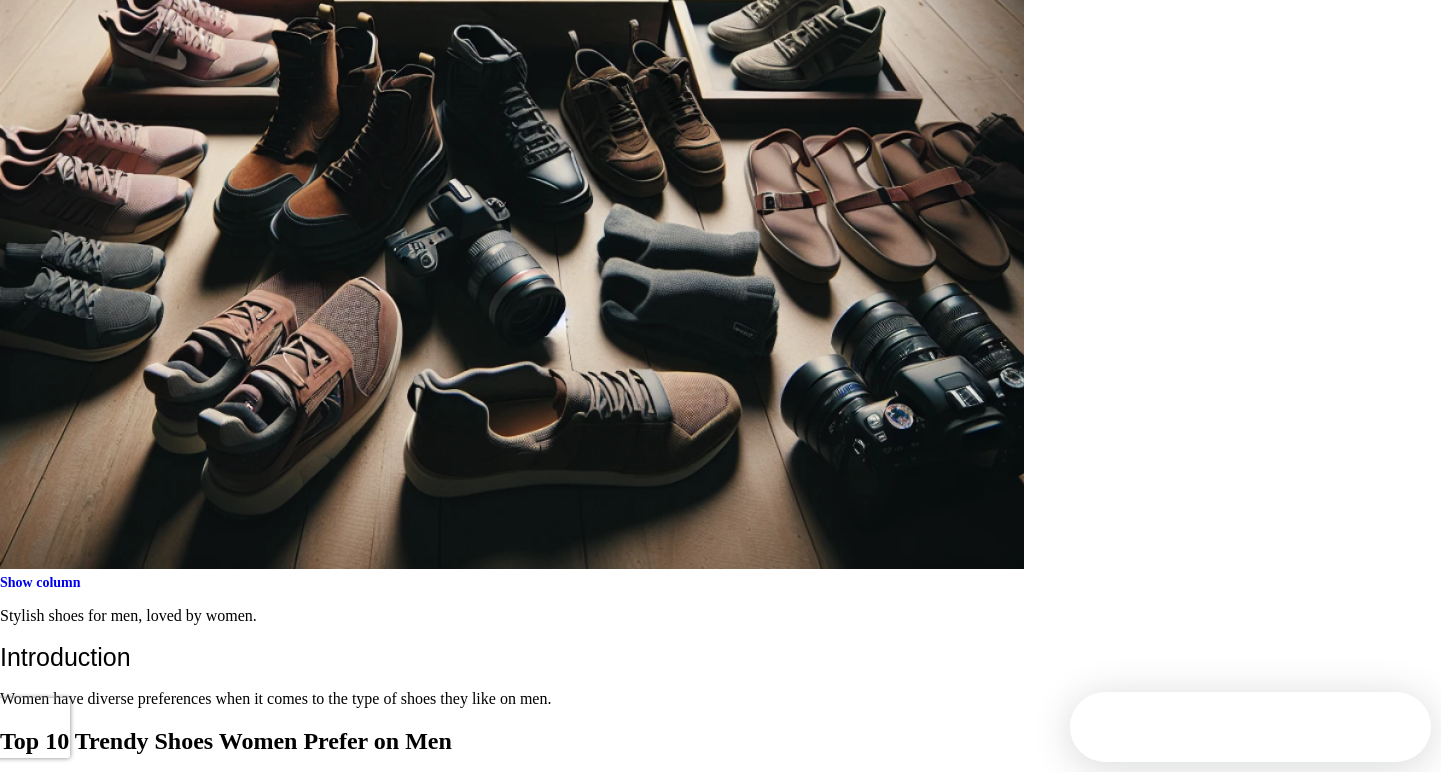 click on "White sneakers have become a staple in men’s fashion in recent years. They are versatile, comfortable, and can be dressed up or down depending on the occasion. Women love the clean and minimalist look of white sneakers, and they pair well with jeans, chinos, or even a suit. It’s no wonder that these shoes have become a go-to choice for many men." at bounding box center (720, 999) 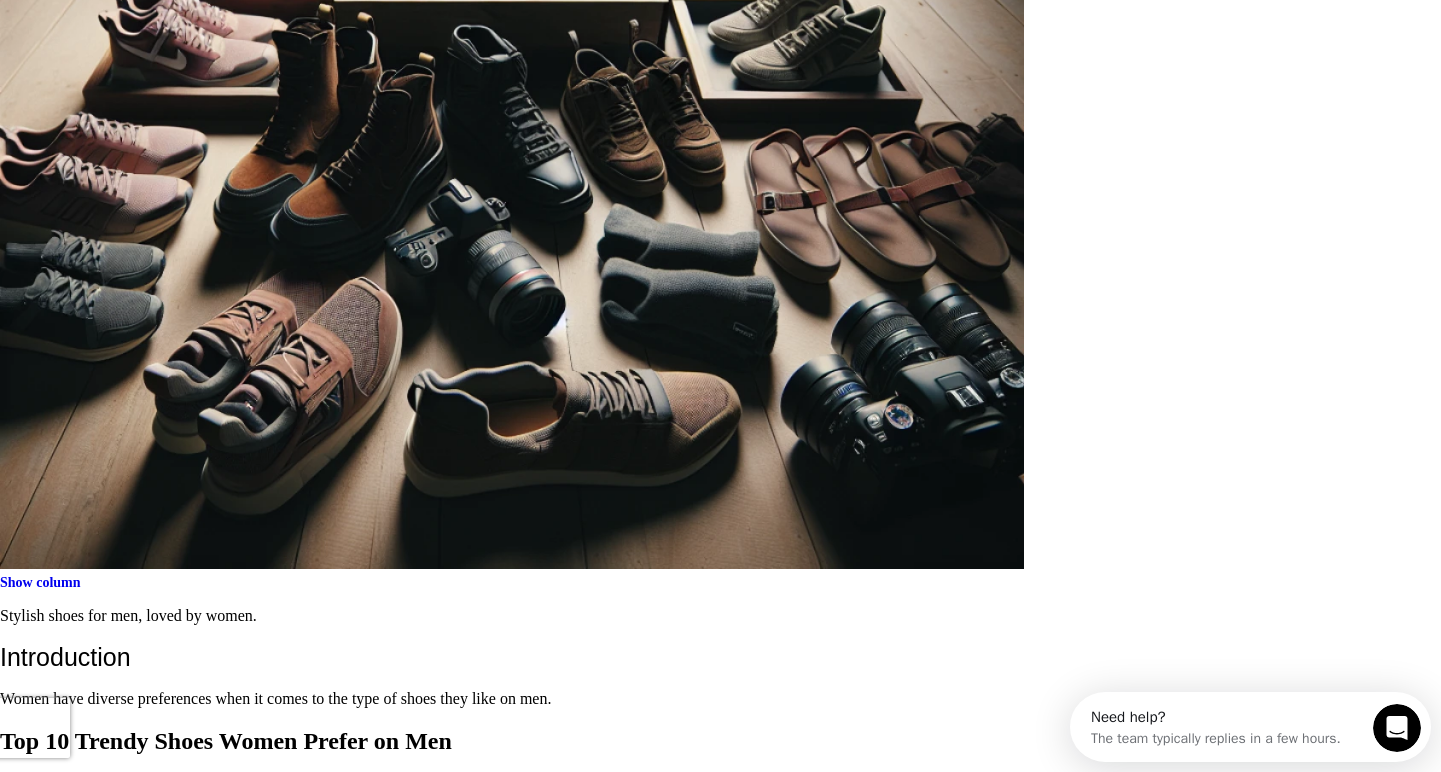 scroll, scrollTop: 0, scrollLeft: 0, axis: both 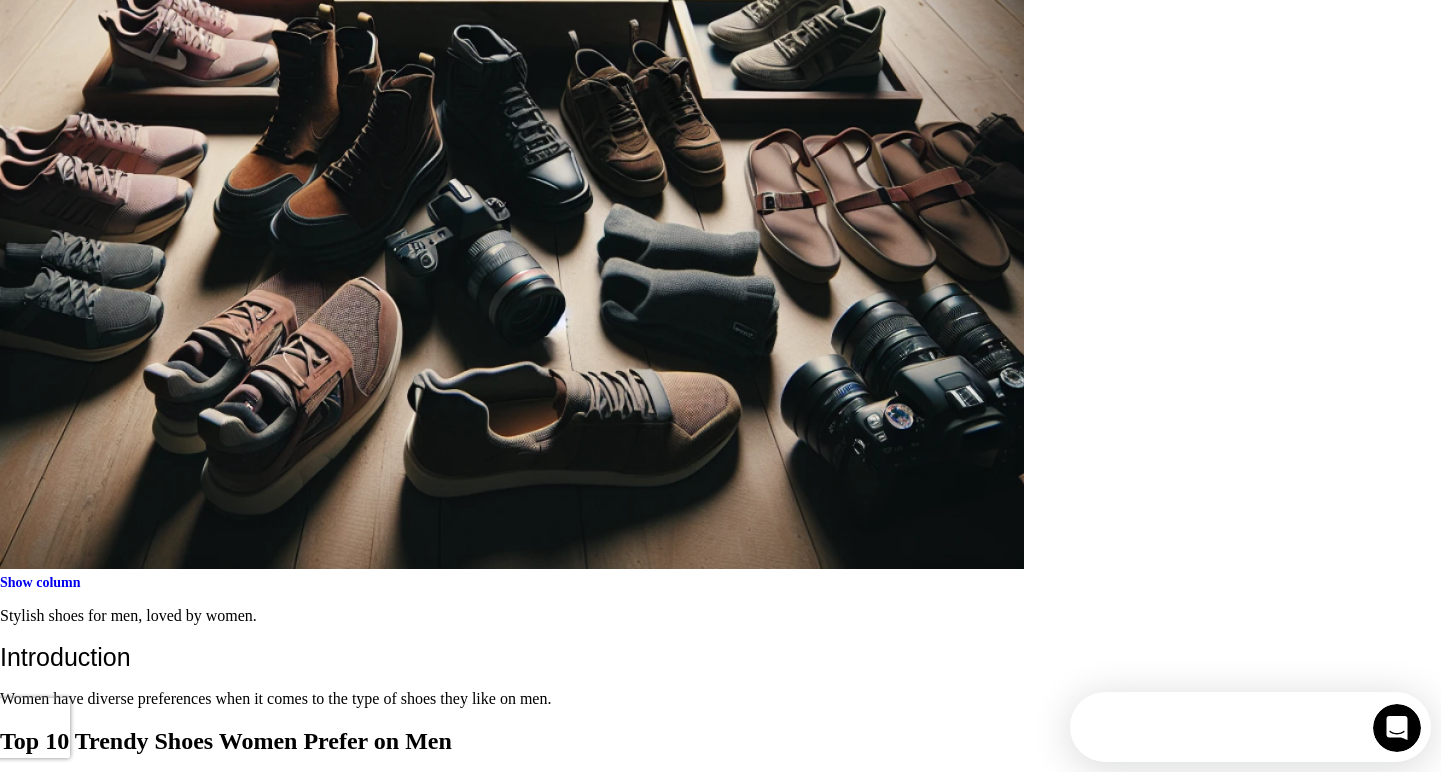 drag, startPoint x: 376, startPoint y: 444, endPoint x: 467, endPoint y: 259, distance: 206.16983 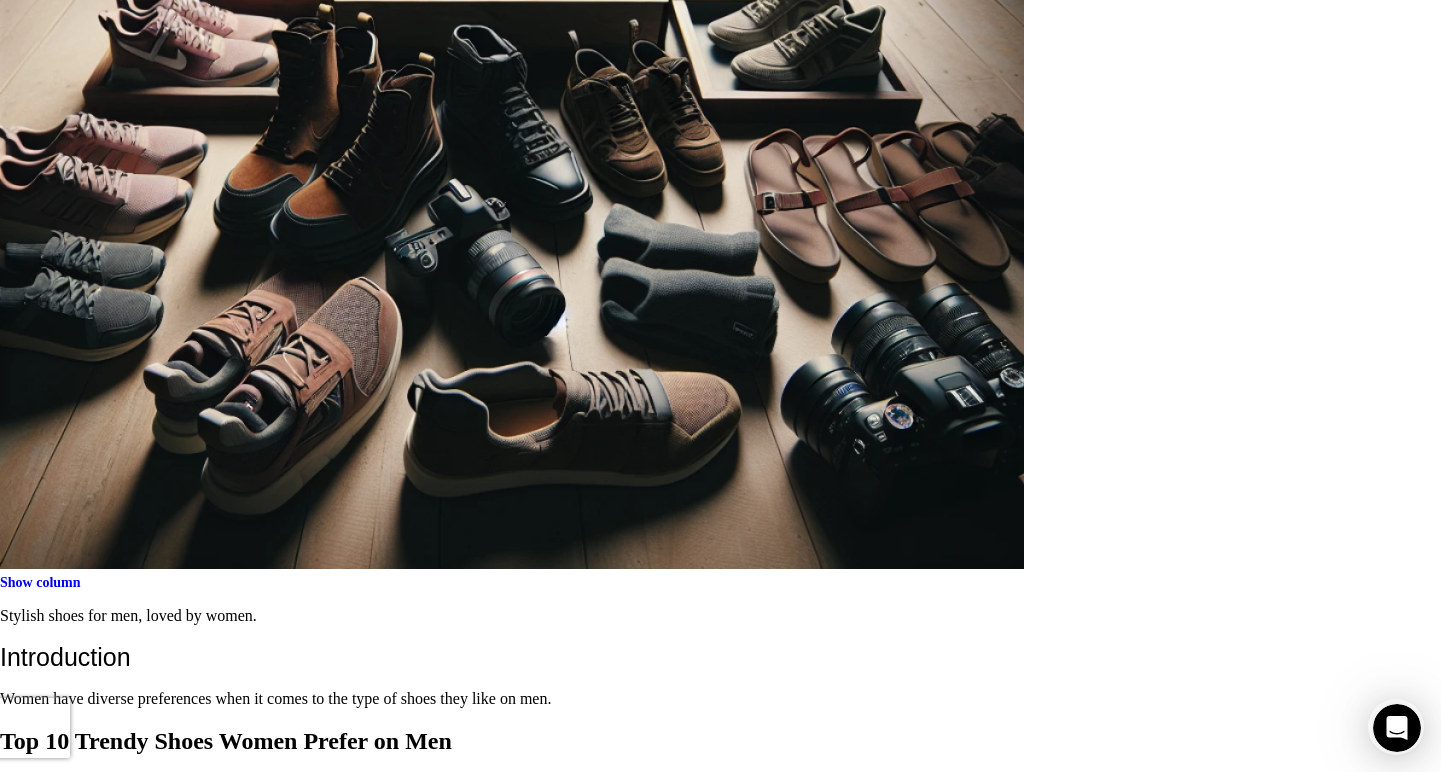 click on "1. Classic Leather Dress Shoes" at bounding box center [720, 870] 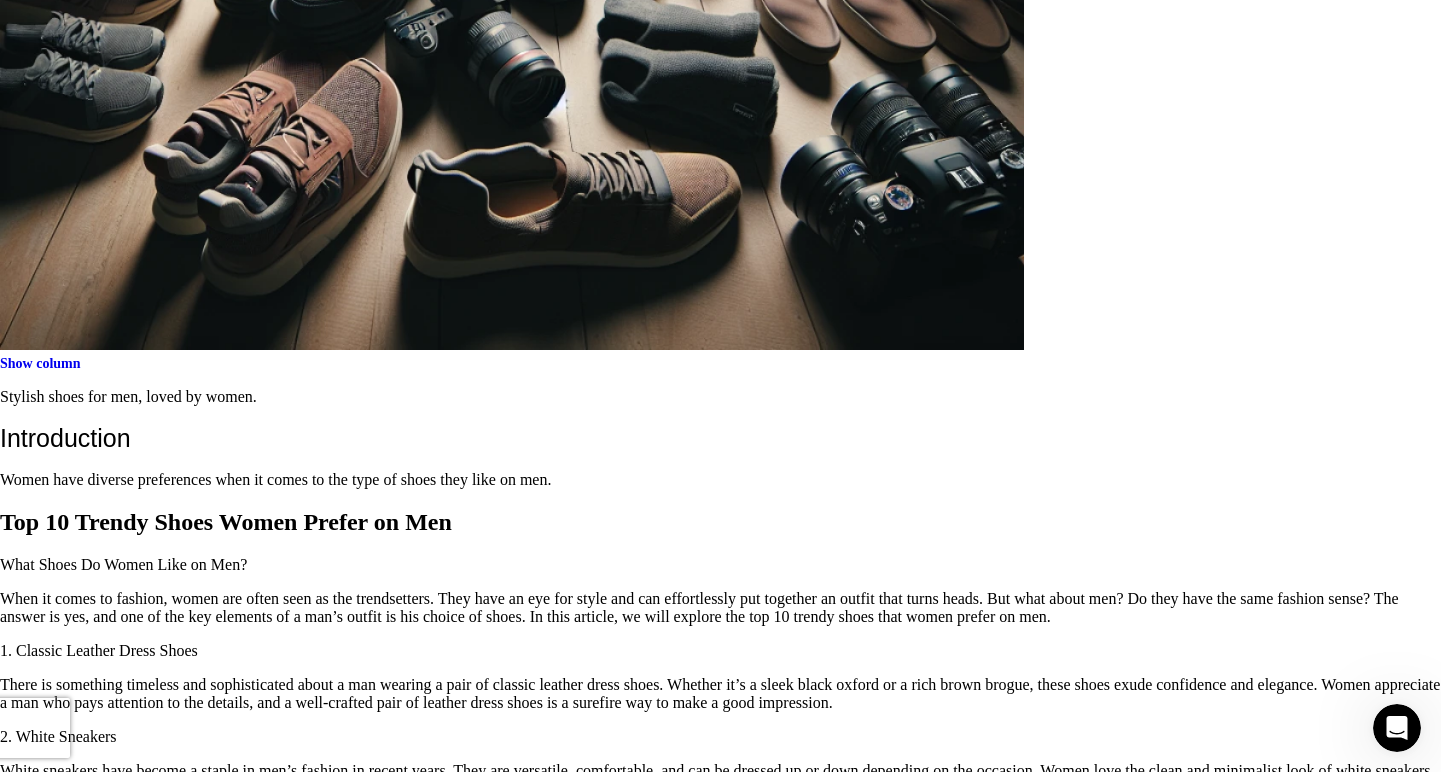 scroll, scrollTop: 1584, scrollLeft: 0, axis: vertical 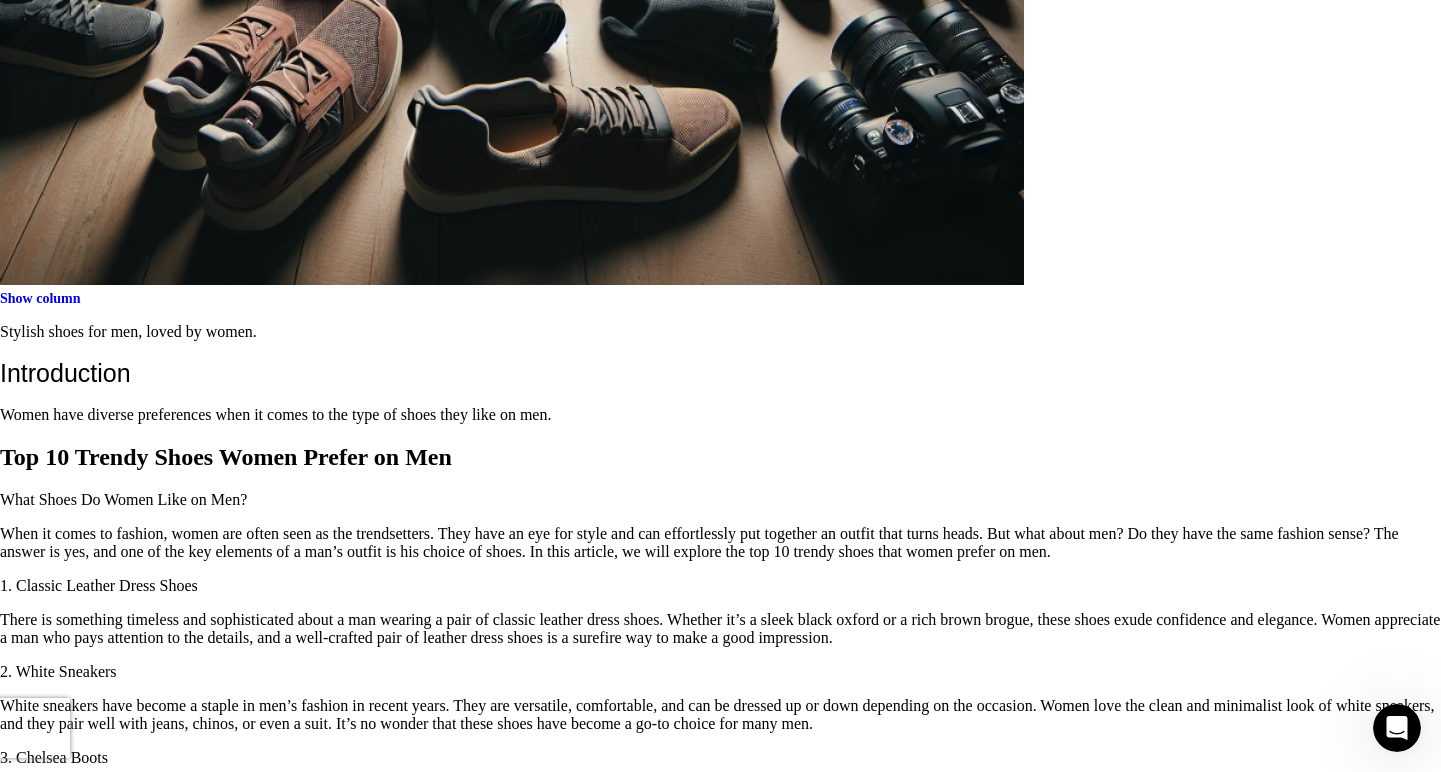 click on "Chelsea boots are a classic footwear option that never goes out of style. They are sleek, stylish, and can be worn with both casual and formal outfits. Women appreciate the effortless coolness that Chelsea boots bring to a man’s look. Whether it’s a black leather pair or a suede option in a rich earth tone, these boots are a must-have for any fashion-forward man." at bounding box center [720, 801] 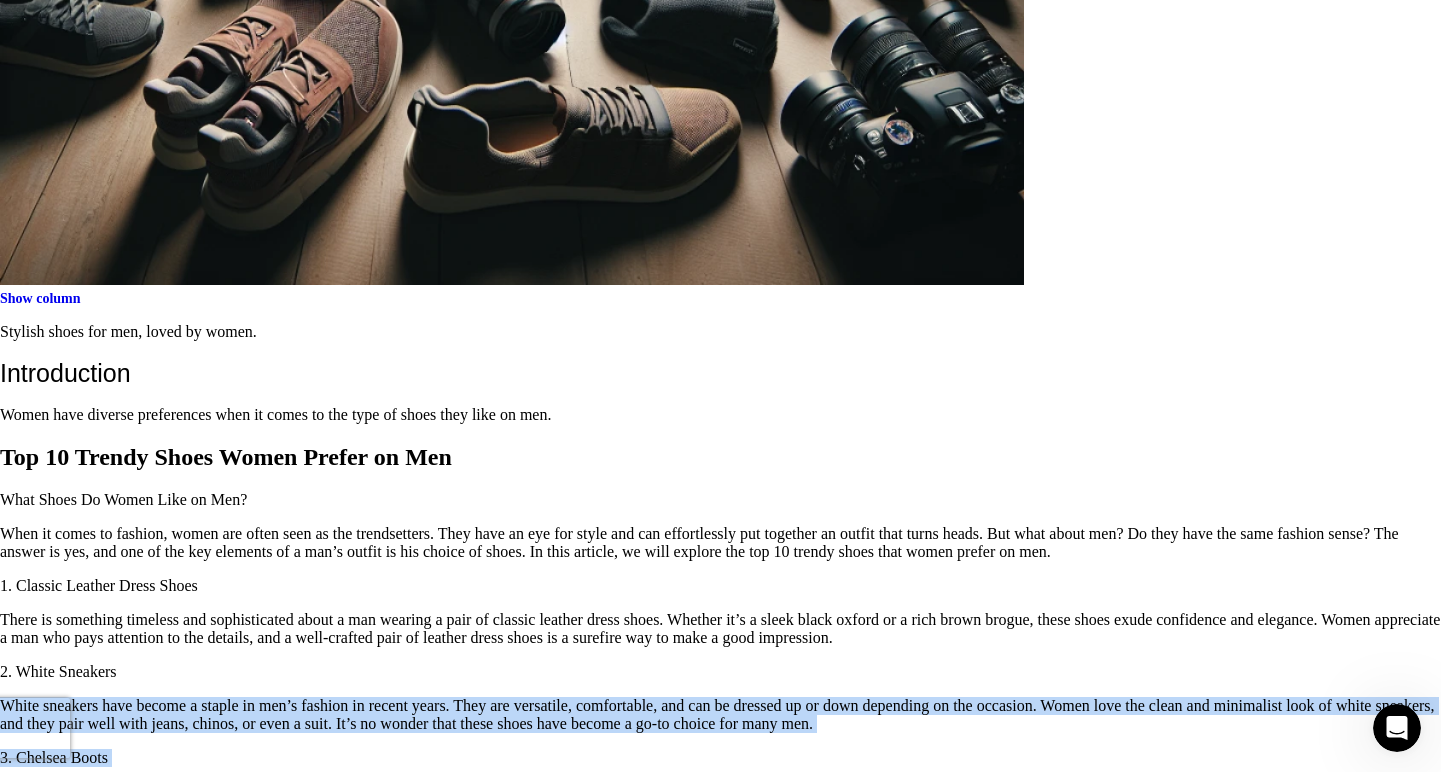 drag, startPoint x: 445, startPoint y: 301, endPoint x: 437, endPoint y: 193, distance: 108.29589 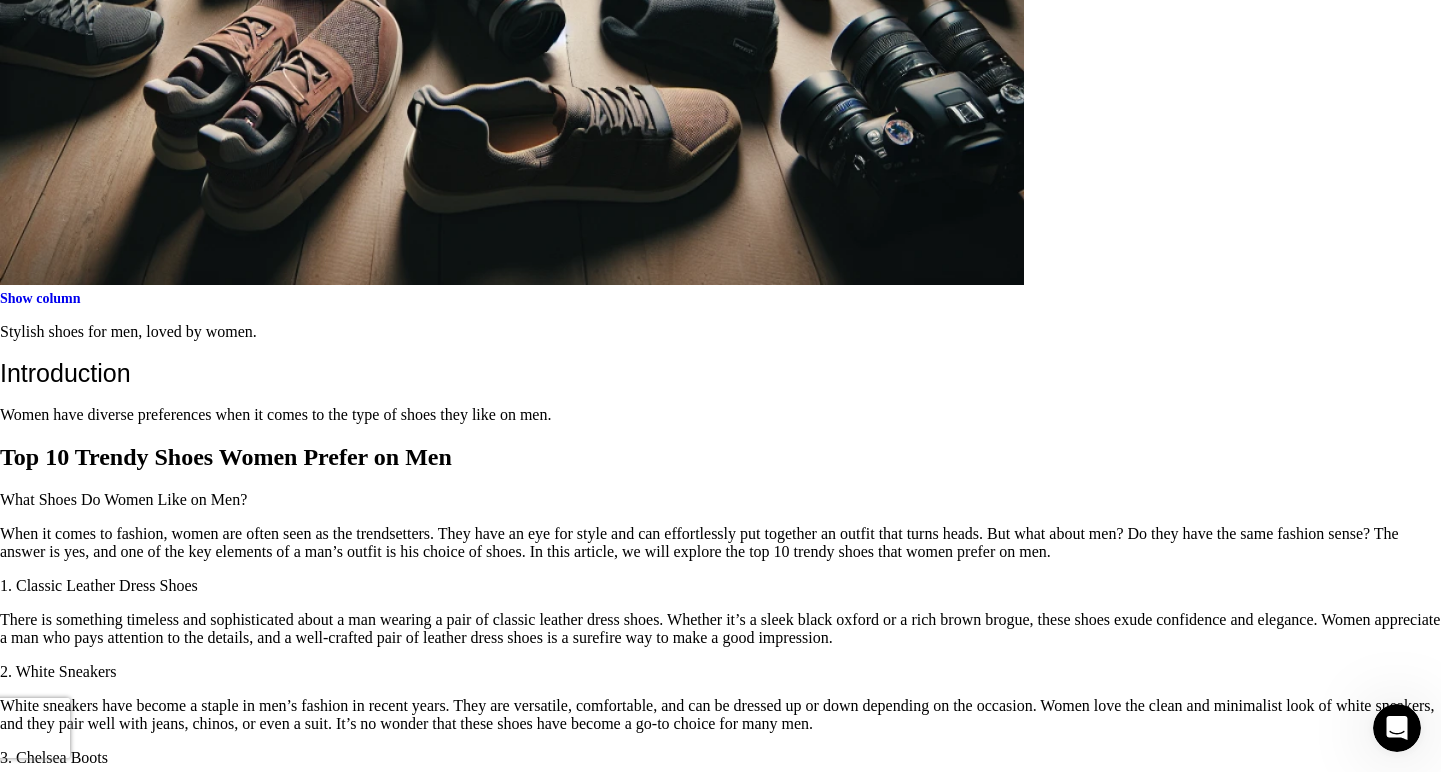 click on "White sneakers have become a staple in men’s fashion in recent years. They are versatile, comfortable, and can be dressed up or down depending on the occasion. Women love the clean and minimalist look of white sneakers, and they pair well with jeans, chinos, or even a suit. It’s no wonder that these shoes have become a go-to choice for many men." at bounding box center (720, 715) 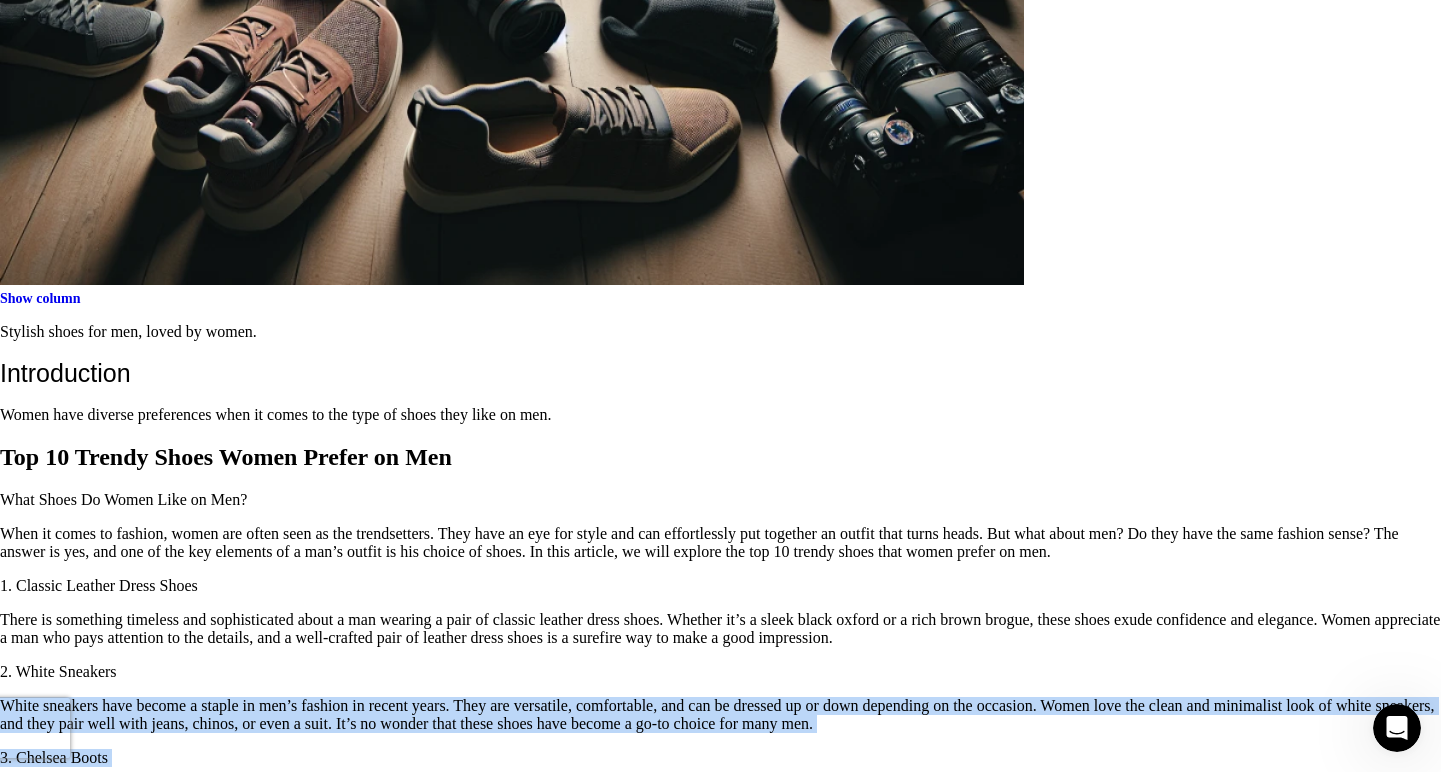 drag, startPoint x: 437, startPoint y: 193, endPoint x: 437, endPoint y: 317, distance: 124 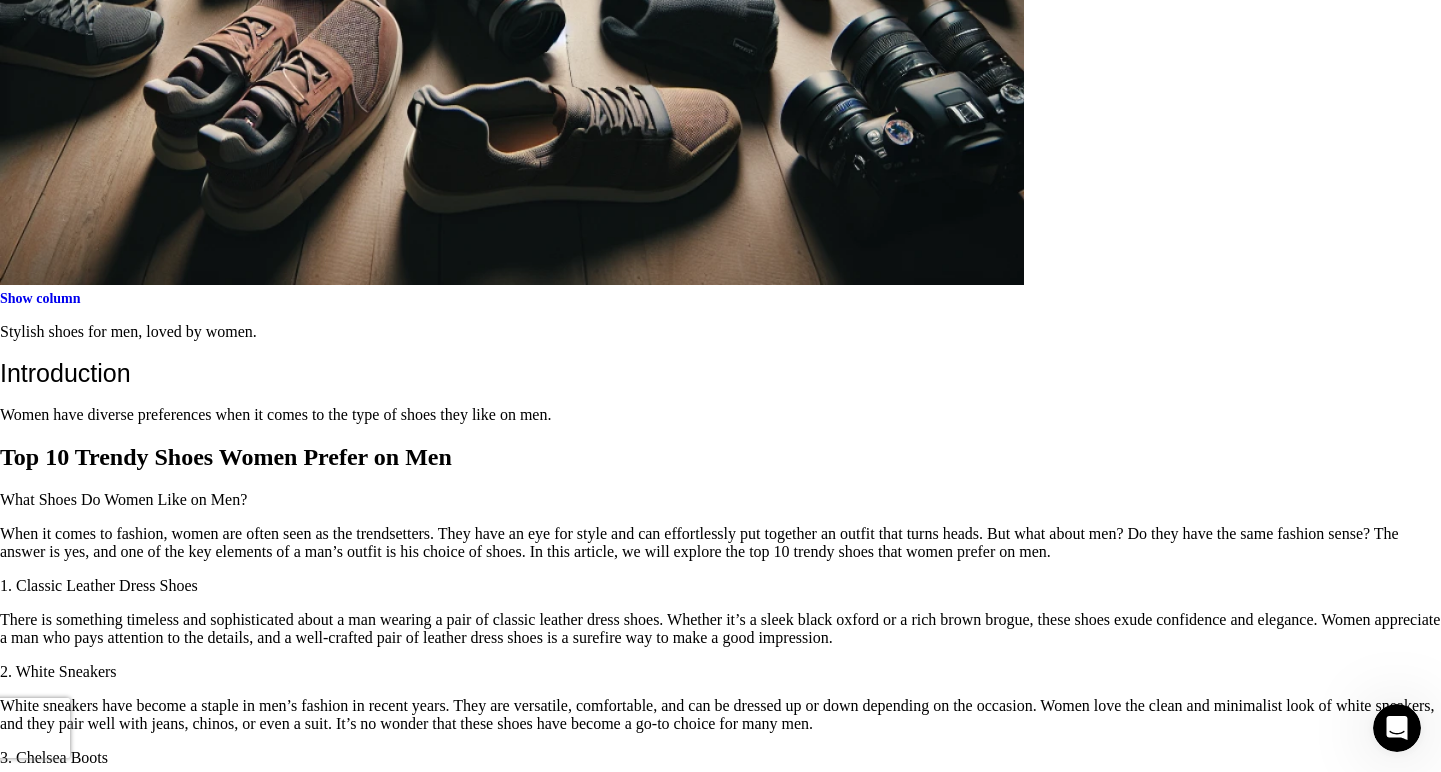 click on "Chelsea boots are a classic footwear option that never goes out of style. They are sleek, stylish, and can be worn with both casual and formal outfits. Women appreciate the effortless coolness that Chelsea boots bring to a man’s look. Whether it’s a black leather pair or a suede option in a rich earth tone, these boots are a must-have for any fashion-forward man." at bounding box center [720, 801] 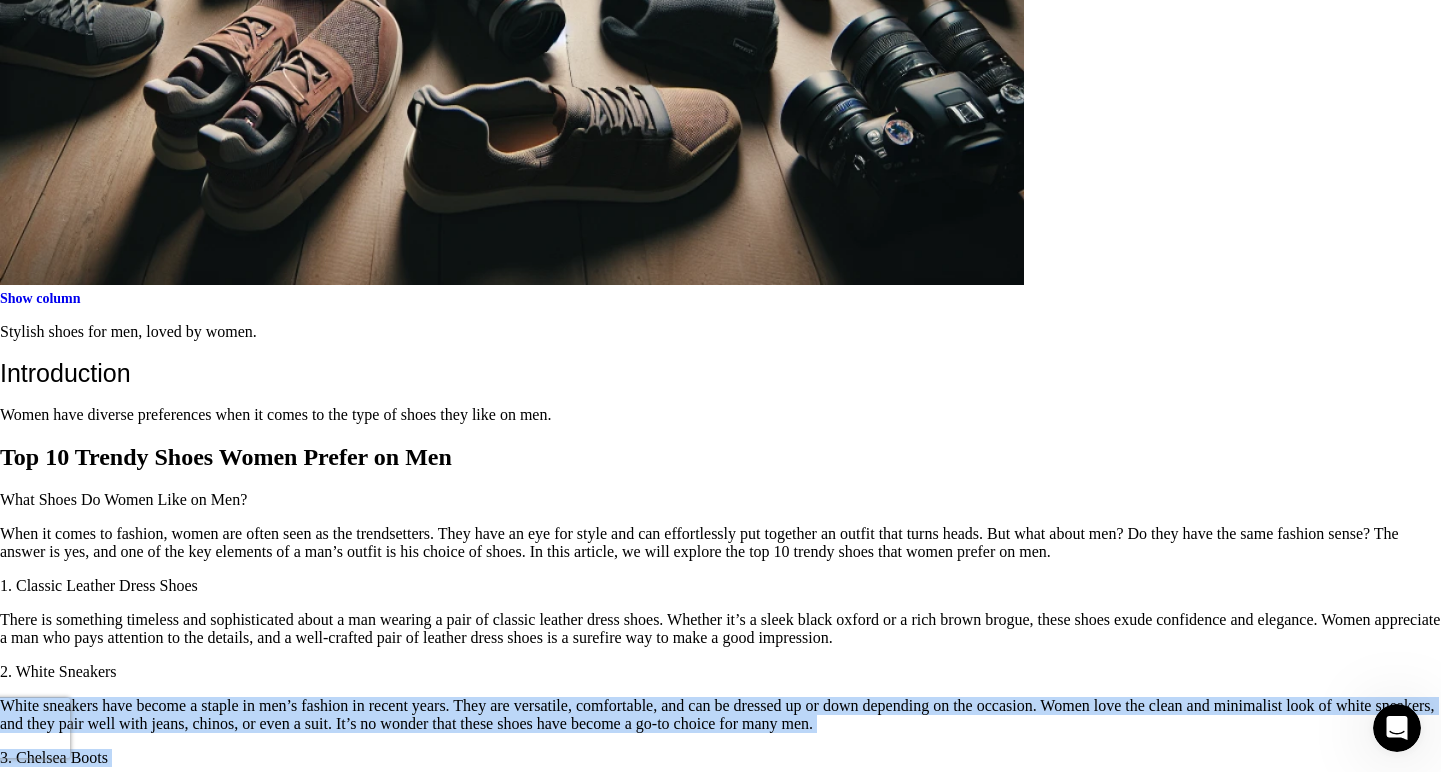 drag, startPoint x: 437, startPoint y: 317, endPoint x: 437, endPoint y: 195, distance: 122 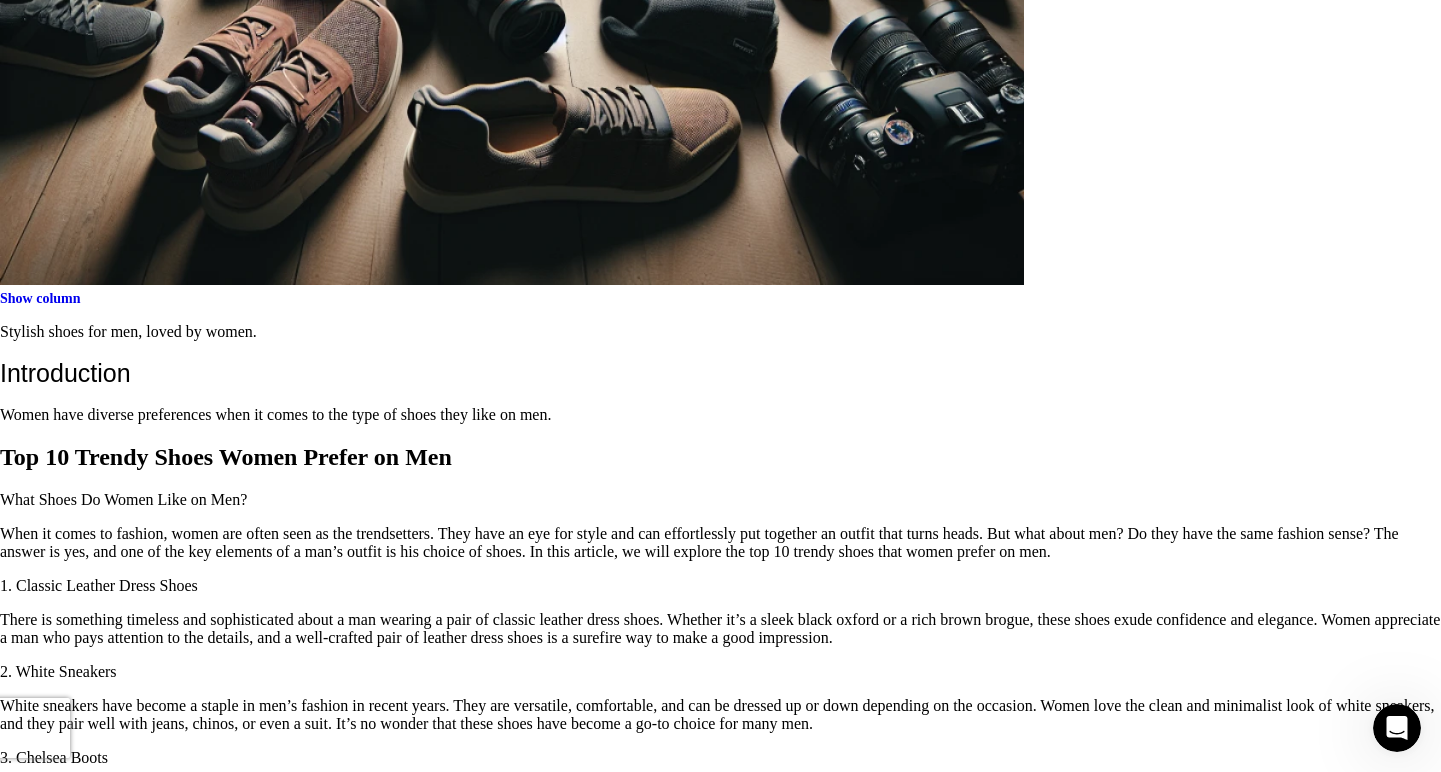 click on "White sneakers have become a staple in men’s fashion in recent years. They are versatile, comfortable, and can be dressed up or down depending on the occasion. Women love the clean and minimalist look of white sneakers, and they pair well with jeans, chinos, or even a suit. It’s no wonder that these shoes have become a go-to choice for many men." at bounding box center [720, 715] 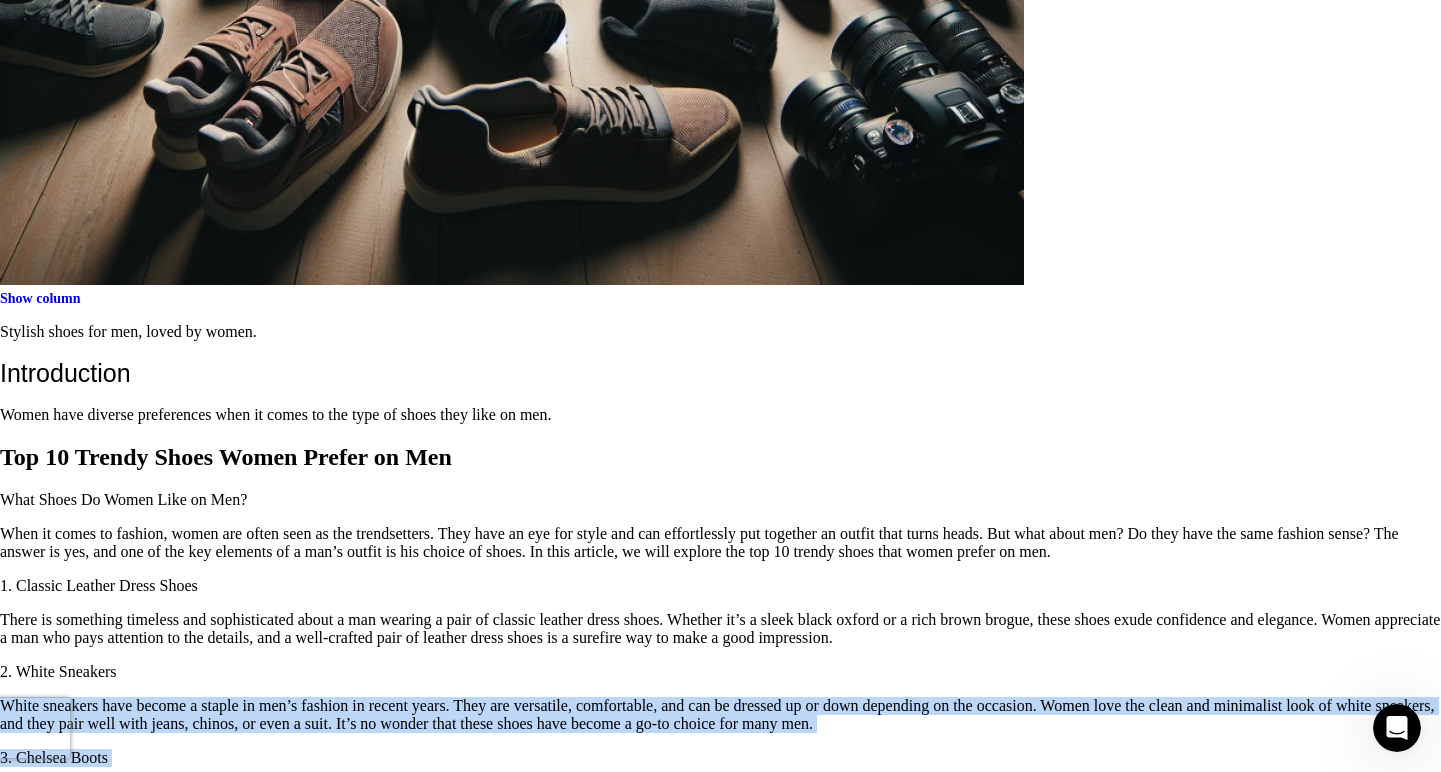 drag, startPoint x: 437, startPoint y: 195, endPoint x: 370, endPoint y: 348, distance: 167.02695 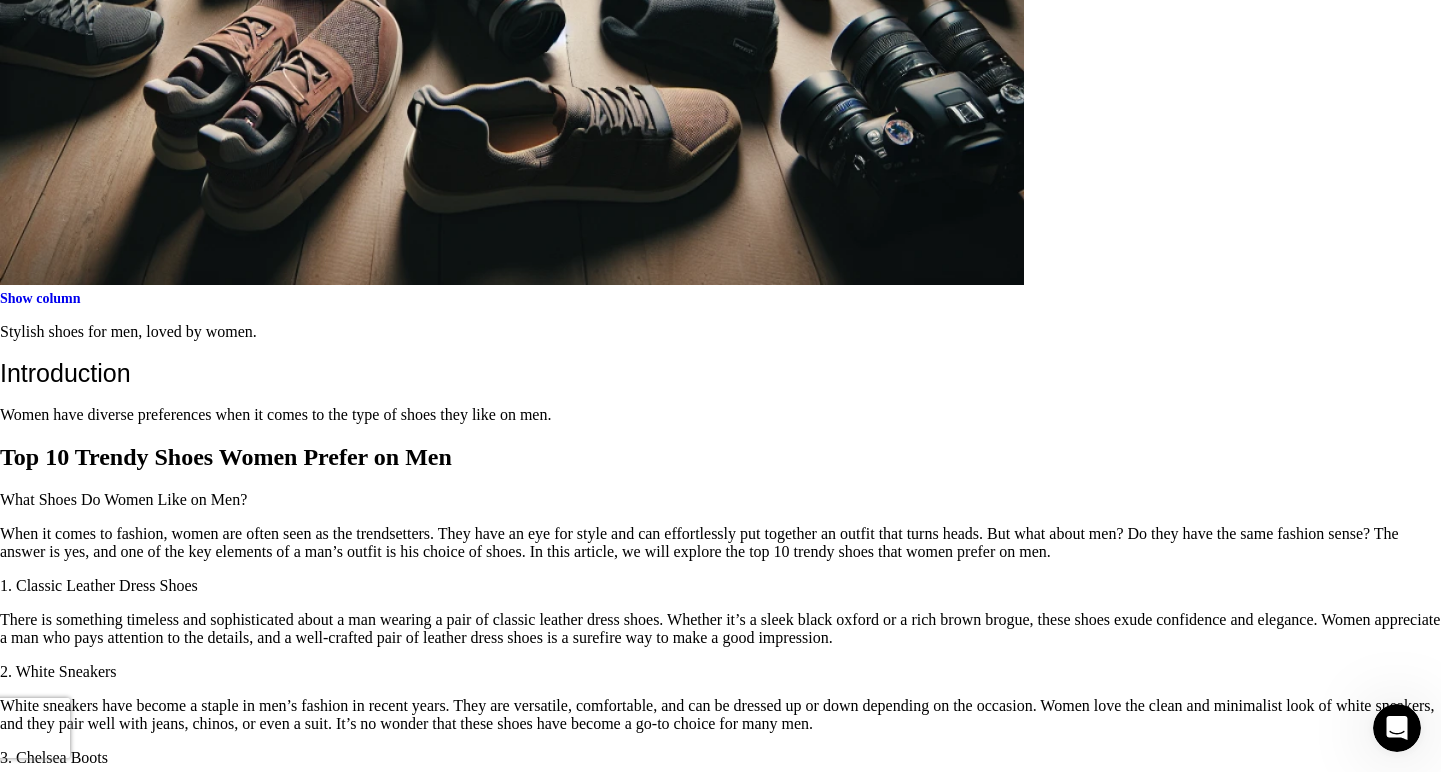 click on "Stylish shoes for men, loved by women.
Introduction
Women have diverse preferences when it comes to the type of shoes they like on men.
Top 10 Trendy Shoes Women Prefer on Men
What Shoes Do Women Like on Men?
When it comes to fashion, women are often seen as the trendsetters. They have an eye for style and can effortlessly put together an outfit that turns heads. But what about men? Do they have the same fashion sense? The answer is yes, and one of the key elements of a man’s outfit is his choice of shoes. In this article, we will explore the top 10 trendy shoes that women prefer on men.
1. Classic Leather Dress Shoes
There is something timeless and sophisticated about a man wearing a pair of classic leather dress shoes. Whether it’s a sleek black oxford or a rich brown brogue, these shoes exude confidence and elegance. Women appreciate a man who pays attention to the details, and a well-crafted pair of leather dress shoes is a surefire way to make a good impression.
2. White Sneakers" at bounding box center [720, 3933] 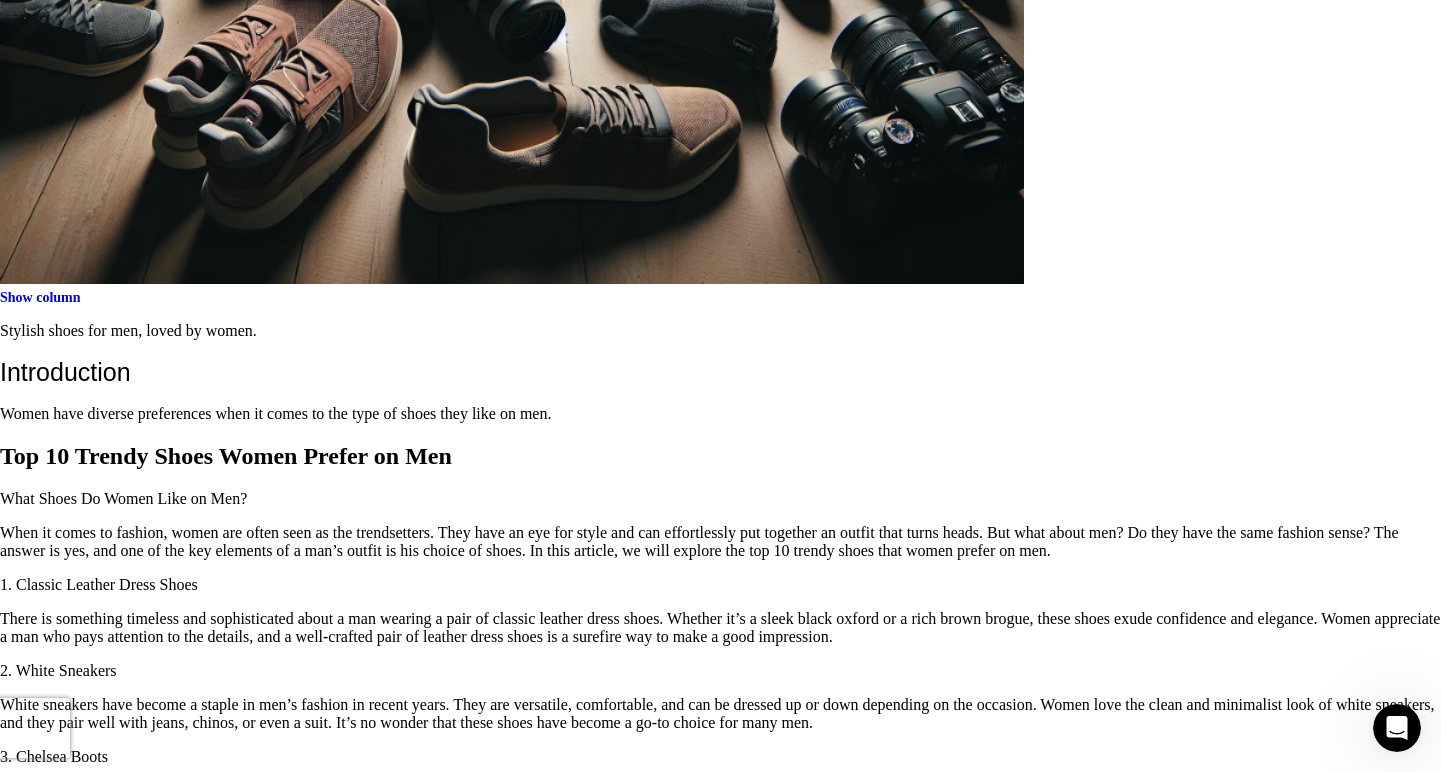click on "Stylish shoes for men, loved by women.
Introduction
Women have diverse preferences when it comes to the type of shoes they like on men.
Top 10 Trendy Shoes Women Prefer on Men
What Shoes Do Women Like on Men?
When it comes to fashion, women are often seen as the trendsetters. They have an eye for style and can effortlessly put together an outfit that turns heads. But what about men? Do they have the same fashion sense? The answer is yes, and one of the key elements of a man’s outfit is his choice of shoes. In this article, we will explore the top 10 trendy shoes that women prefer on men.
1. Classic Leather Dress Shoes
There is something timeless and sophisticated about a man wearing a pair of classic leather dress shoes. Whether it’s a sleek black oxford or a rich brown brogue, these shoes exude confidence and elegance. Women appreciate a man who pays attention to the details, and a well-crafted pair of leather dress shoes is a surefire way to make a good impression.
2. White Sneakers" at bounding box center (720, 3932) 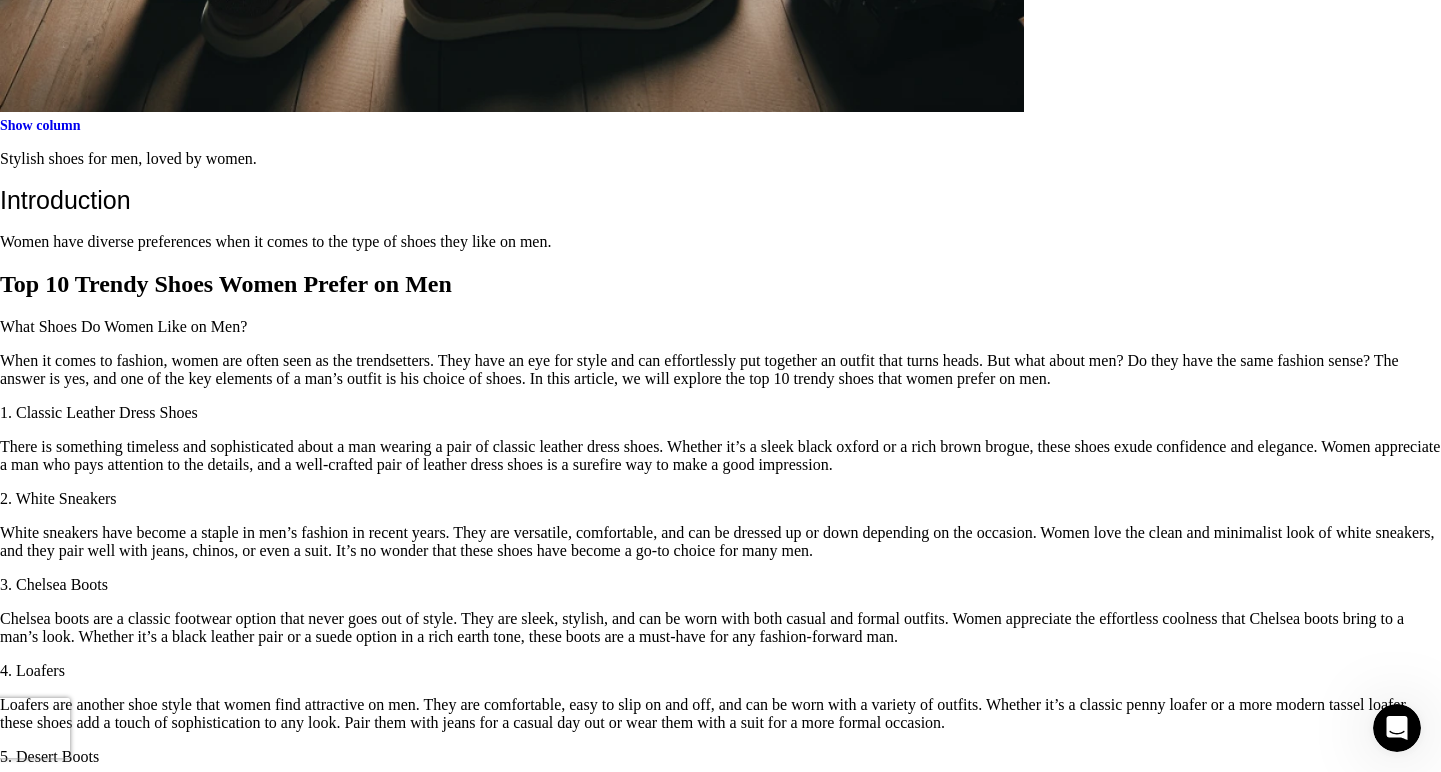 scroll, scrollTop: 1758, scrollLeft: 0, axis: vertical 